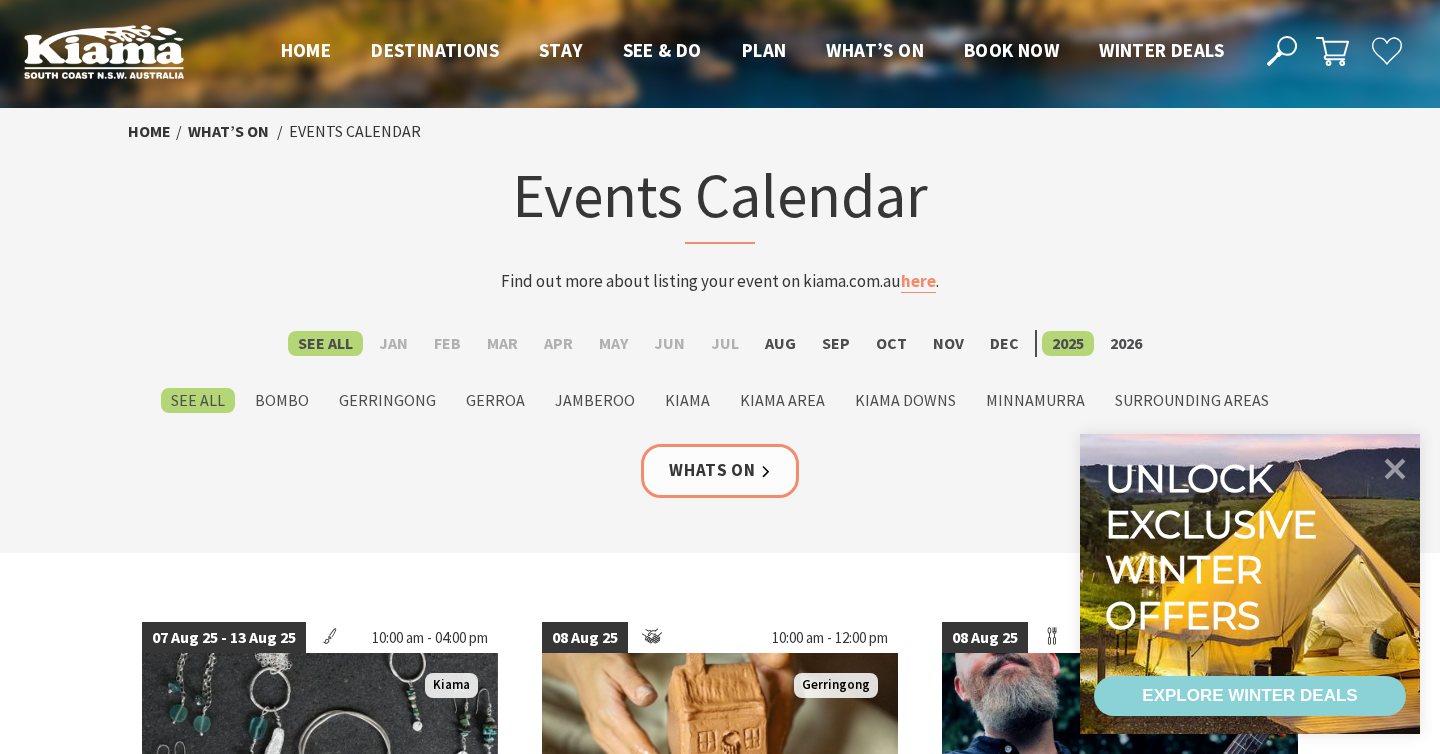 scroll, scrollTop: 0, scrollLeft: 0, axis: both 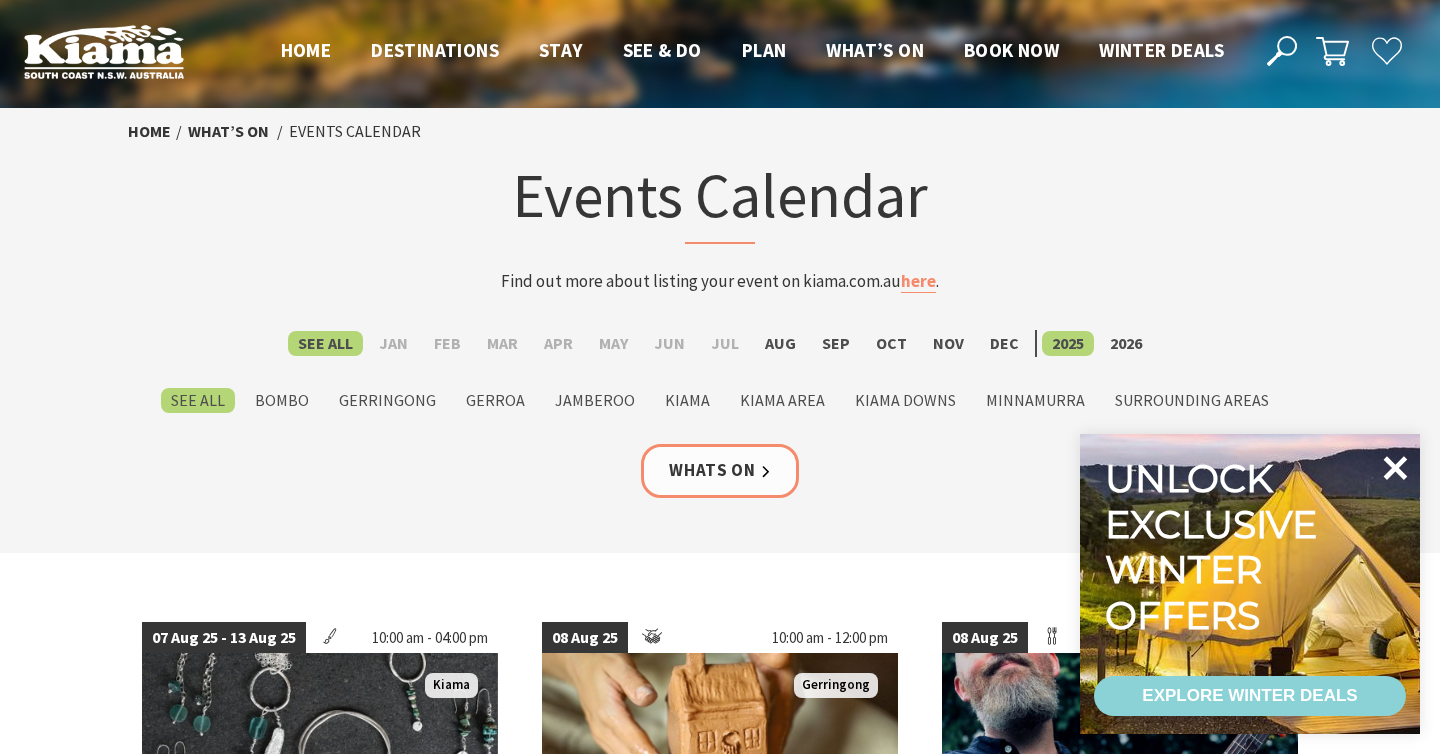 click 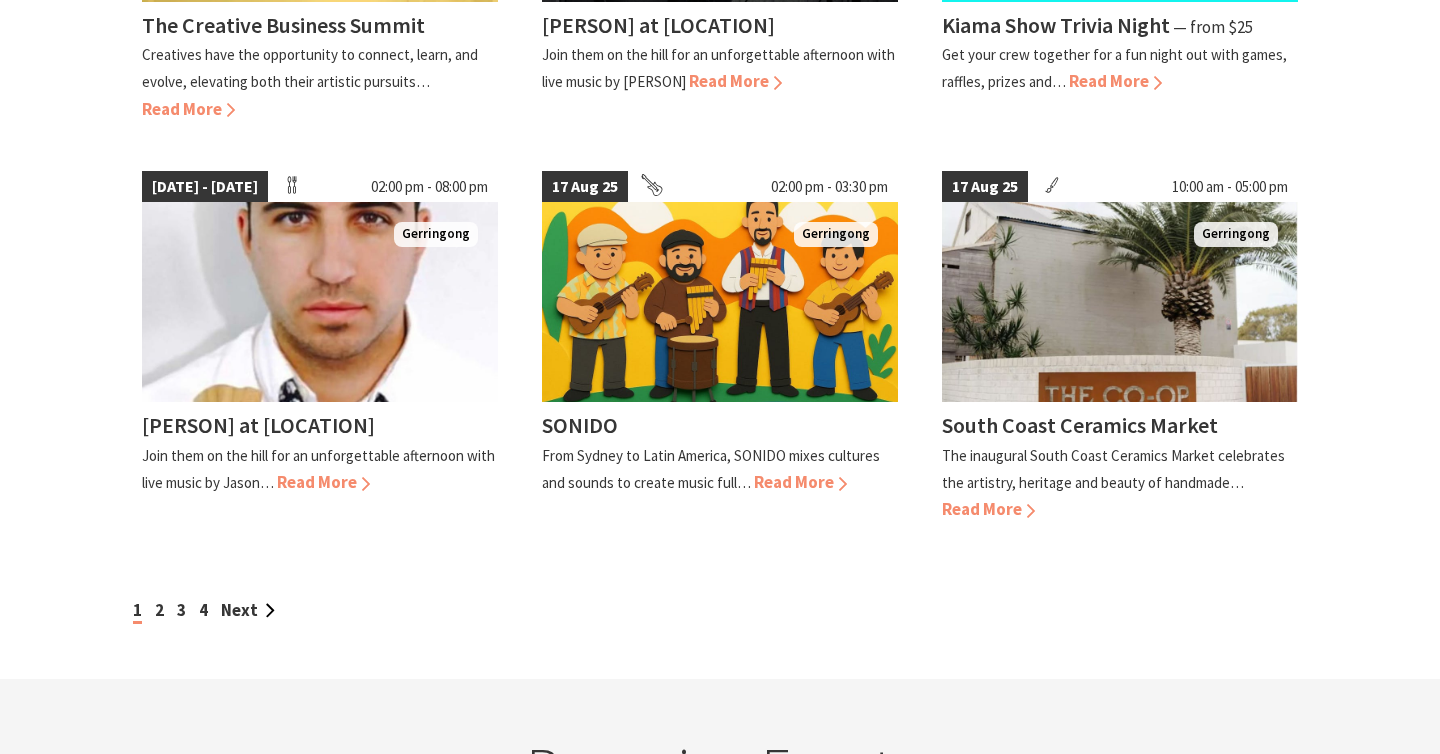 scroll, scrollTop: 1686, scrollLeft: 0, axis: vertical 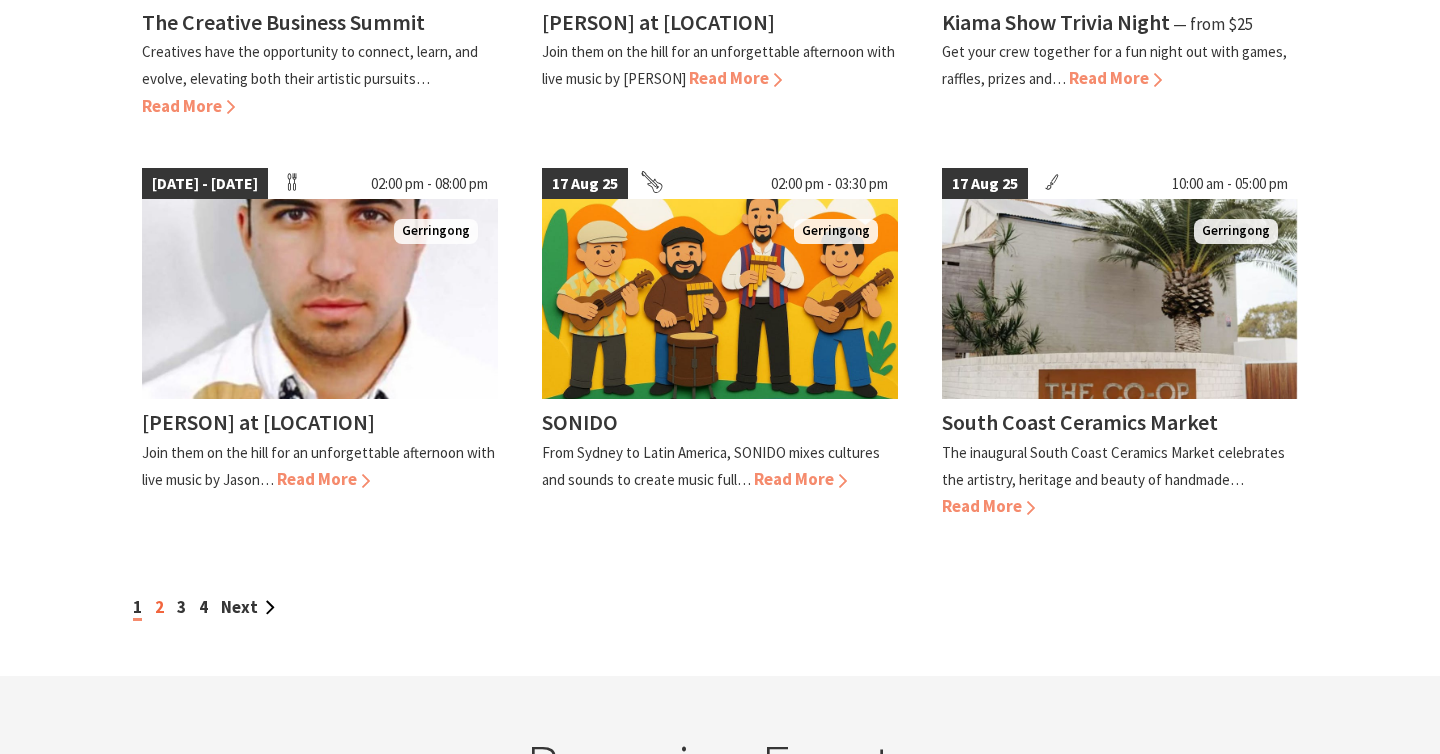 click on "1
2
3
4
Next" at bounding box center [720, 607] 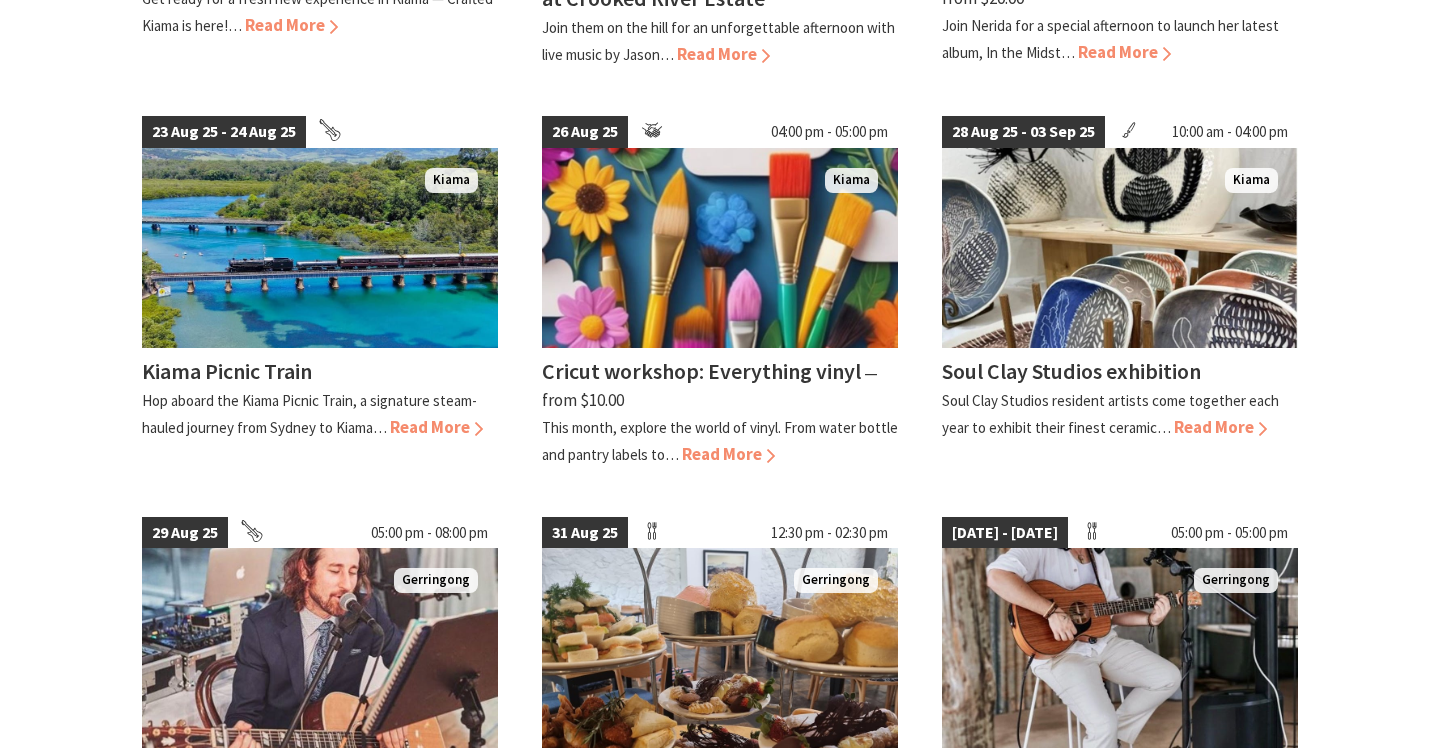 scroll, scrollTop: 1315, scrollLeft: 0, axis: vertical 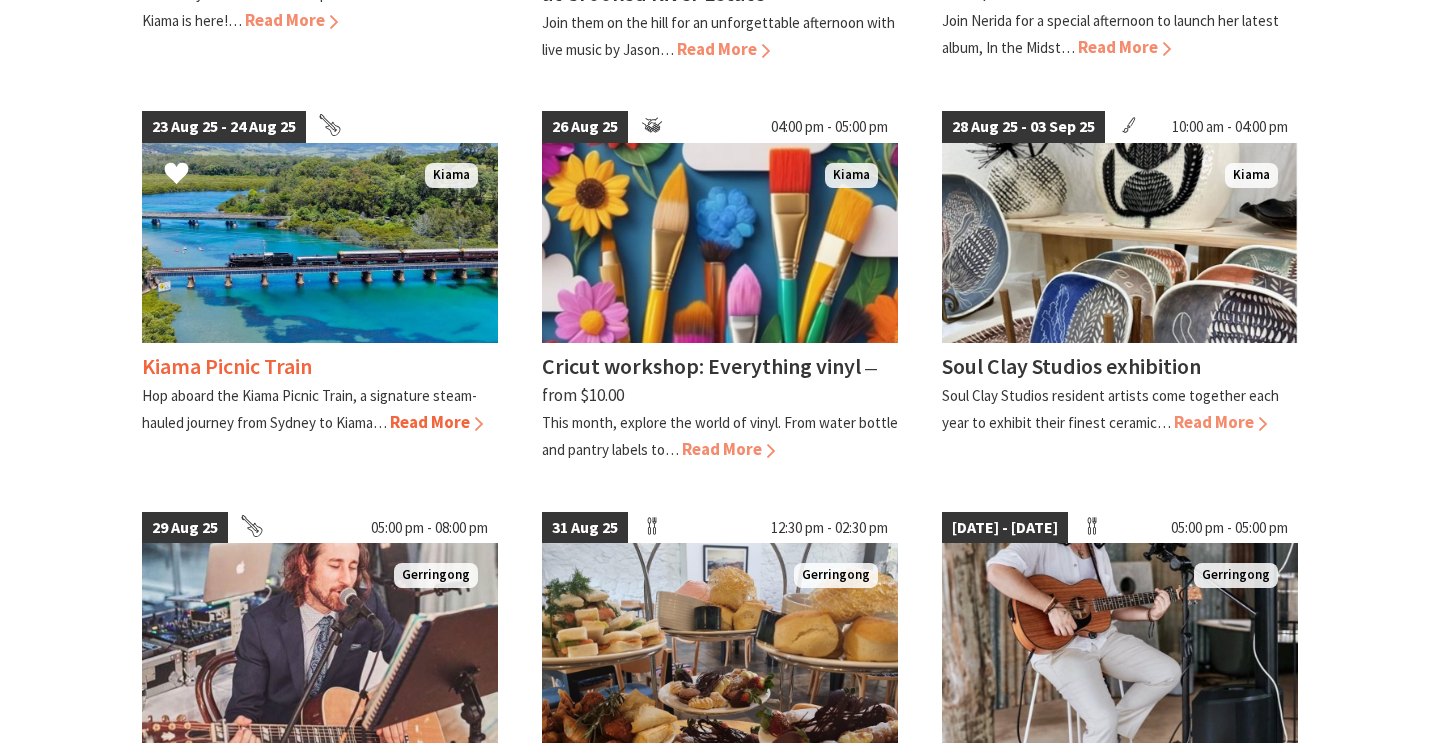 click on "Read More" at bounding box center [436, 422] 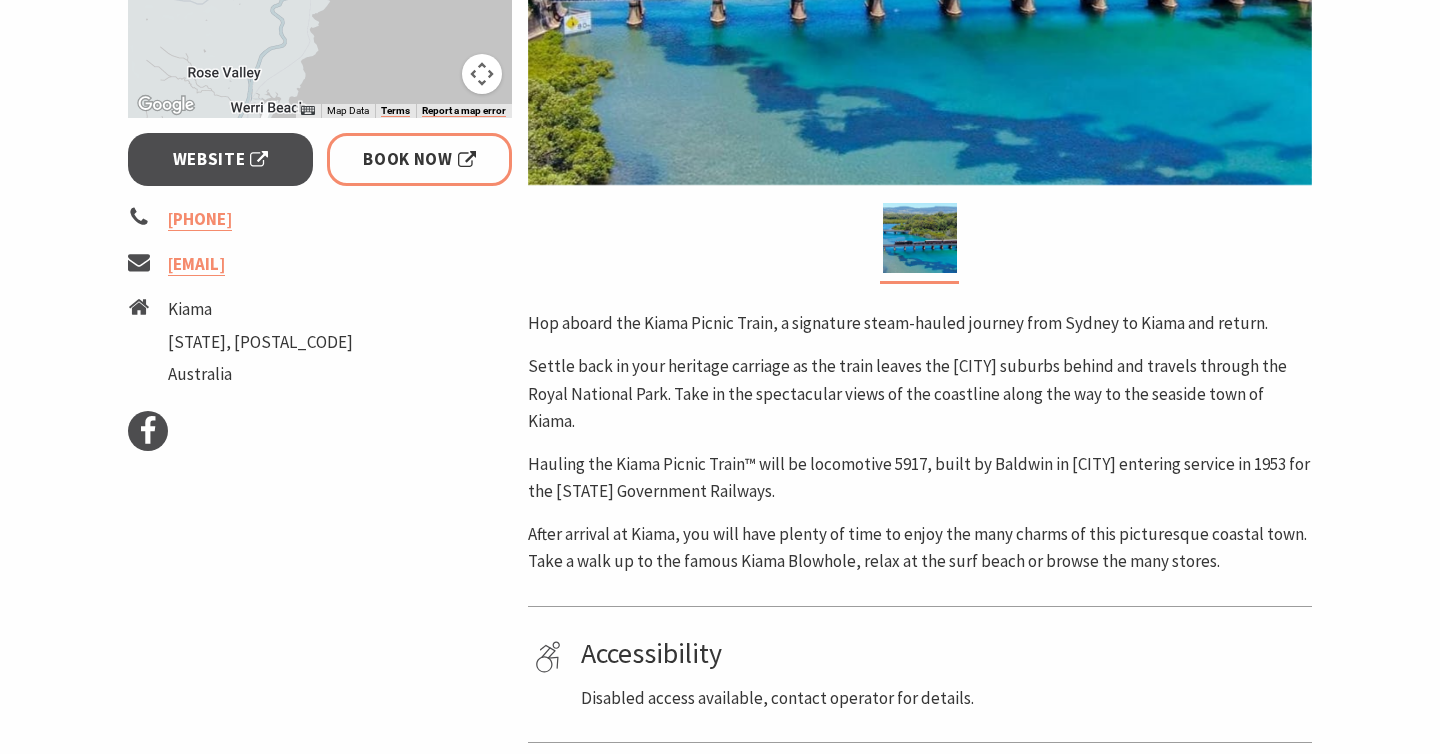 scroll, scrollTop: 703, scrollLeft: 0, axis: vertical 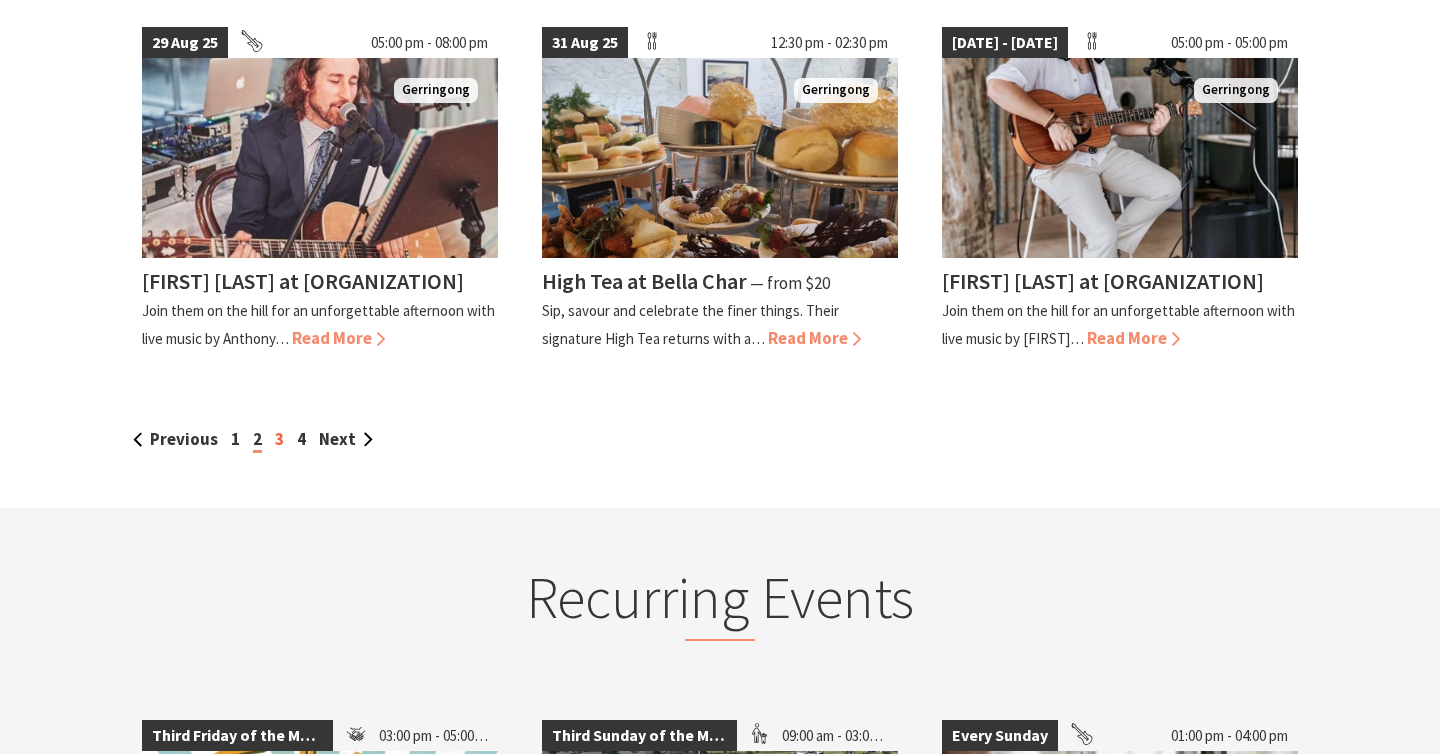 click on "3" at bounding box center (279, 439) 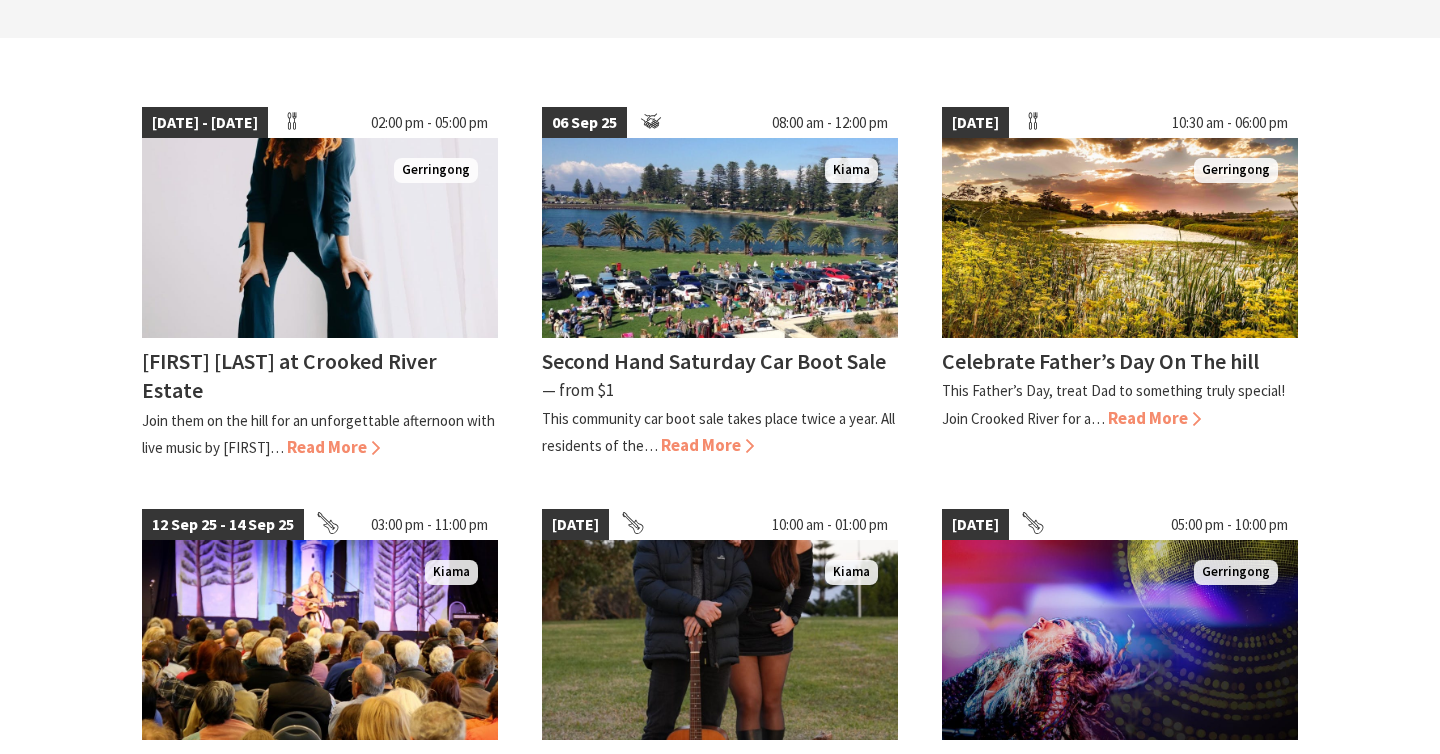 scroll, scrollTop: 0, scrollLeft: 0, axis: both 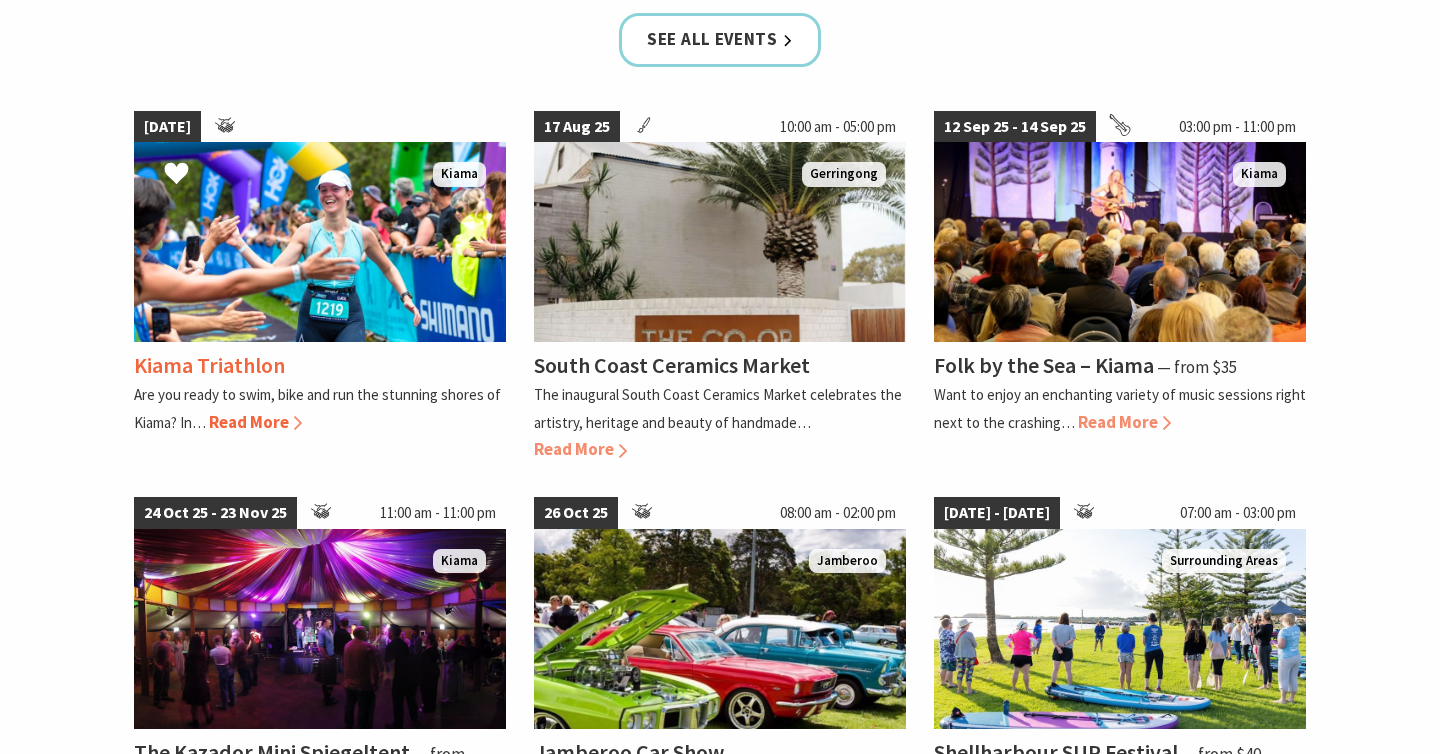 click on "Read More" at bounding box center [255, 422] 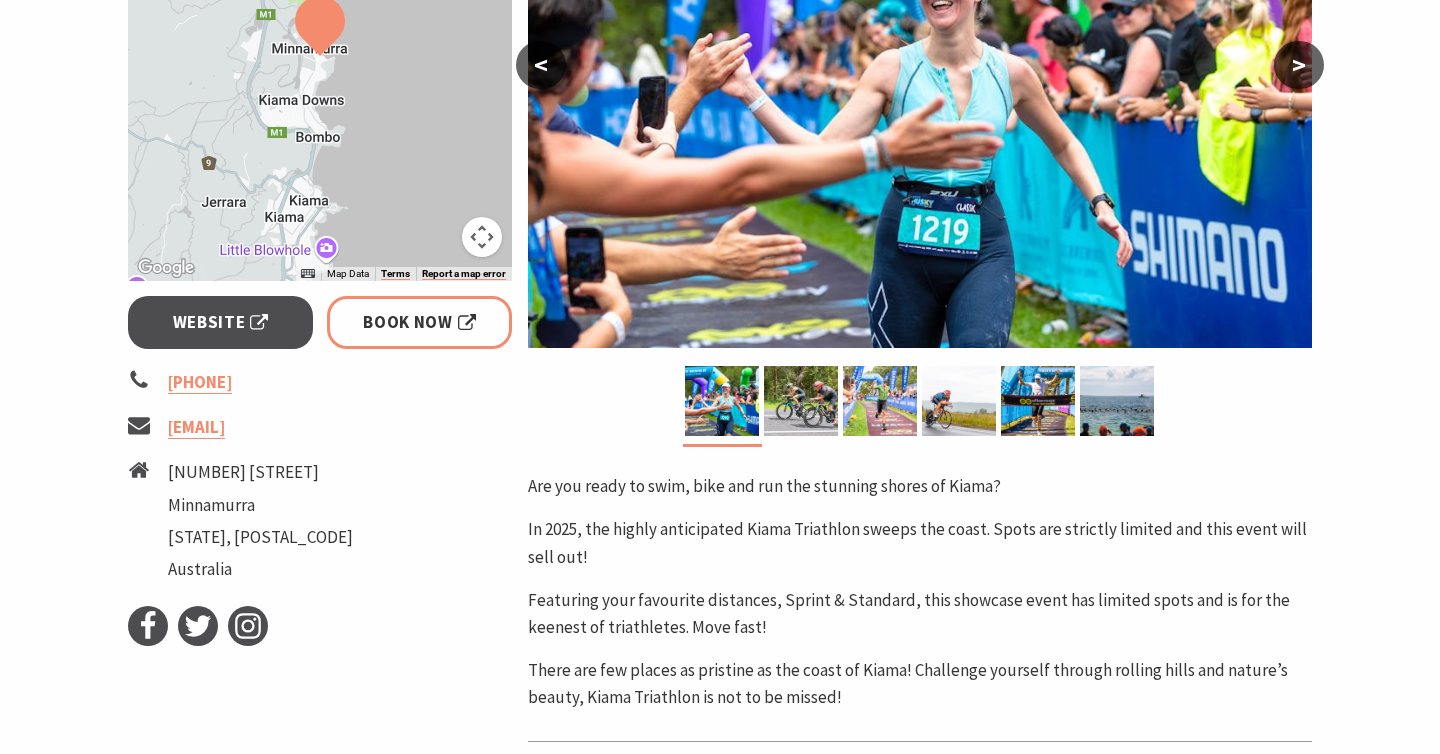 scroll, scrollTop: 624, scrollLeft: 0, axis: vertical 